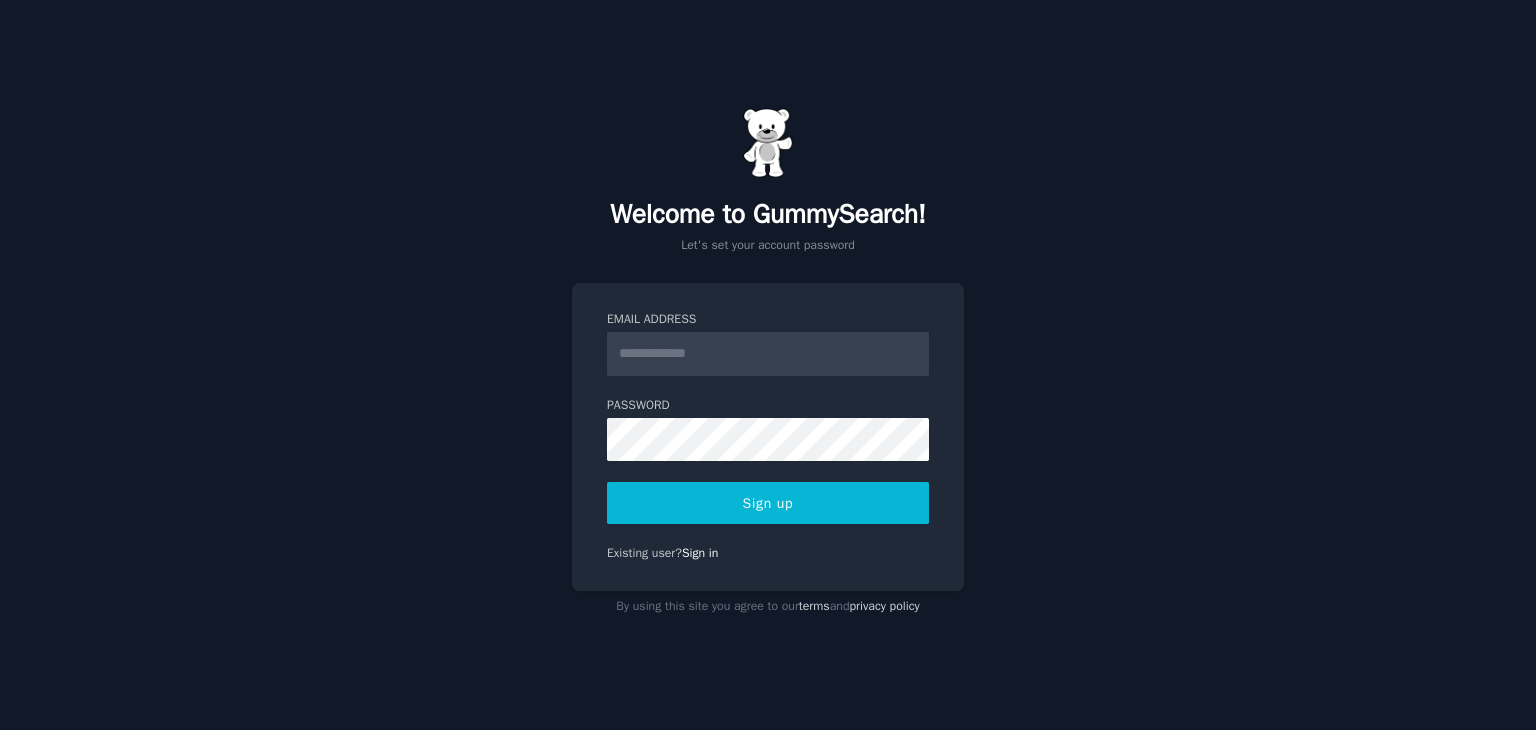 scroll, scrollTop: 0, scrollLeft: 0, axis: both 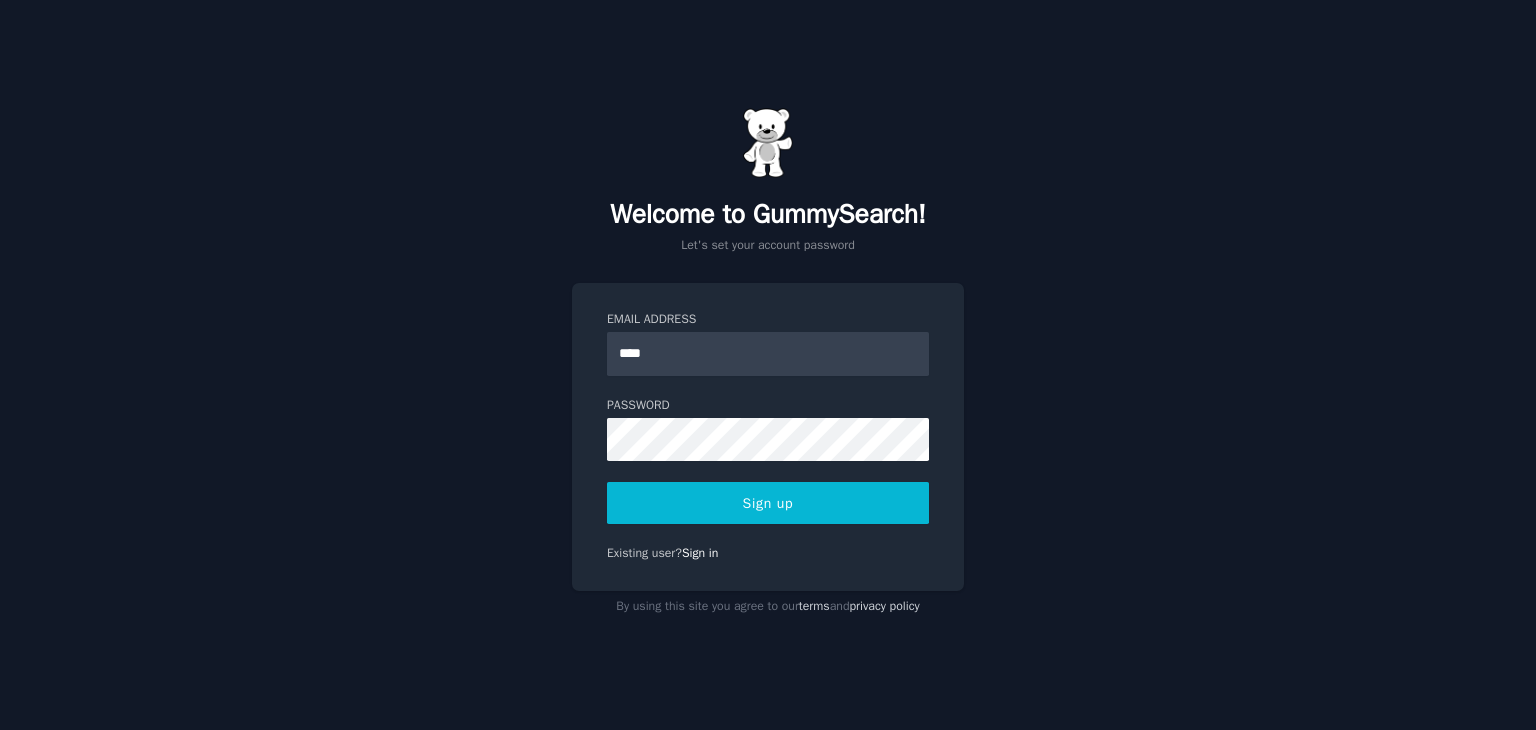 type on "**********" 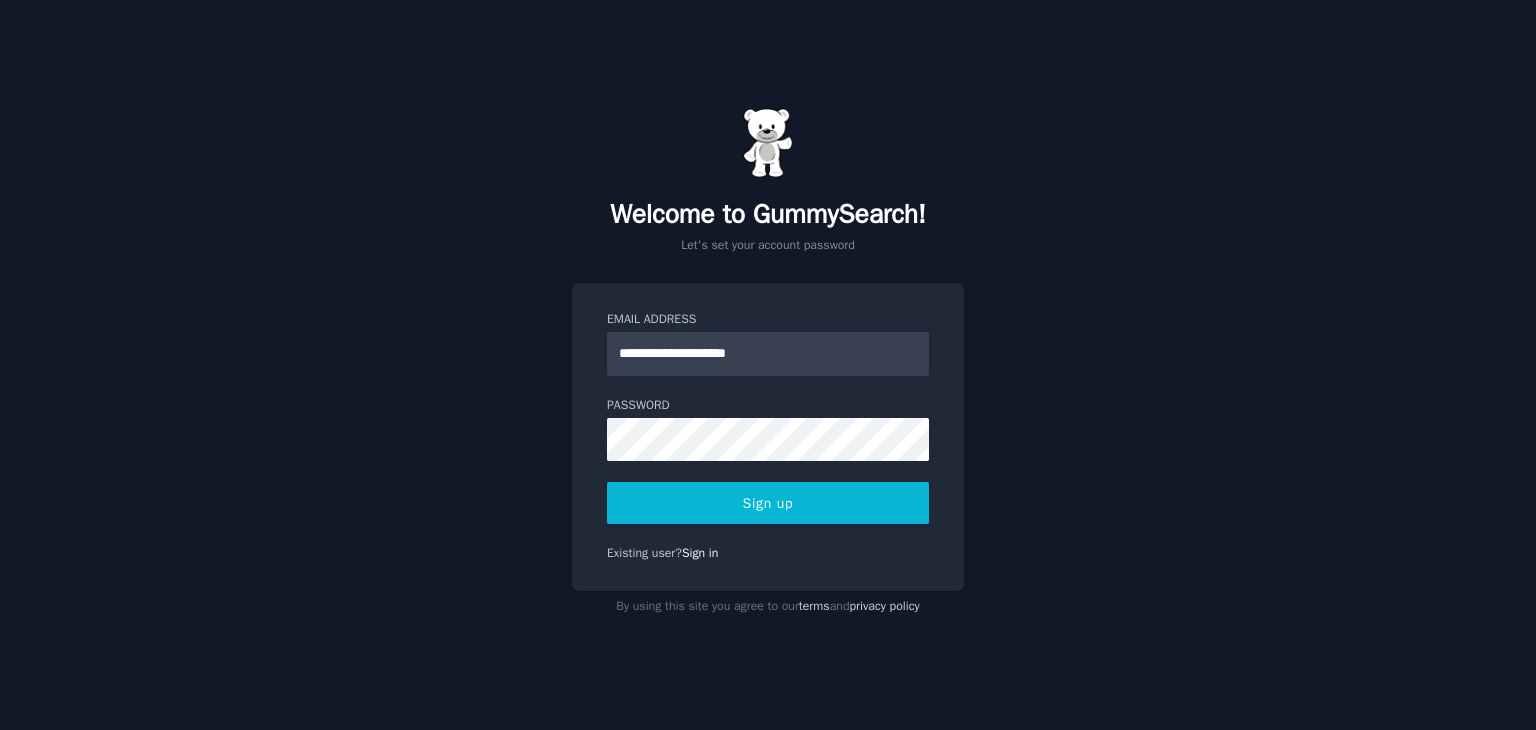 click on "Sign up" at bounding box center [768, 503] 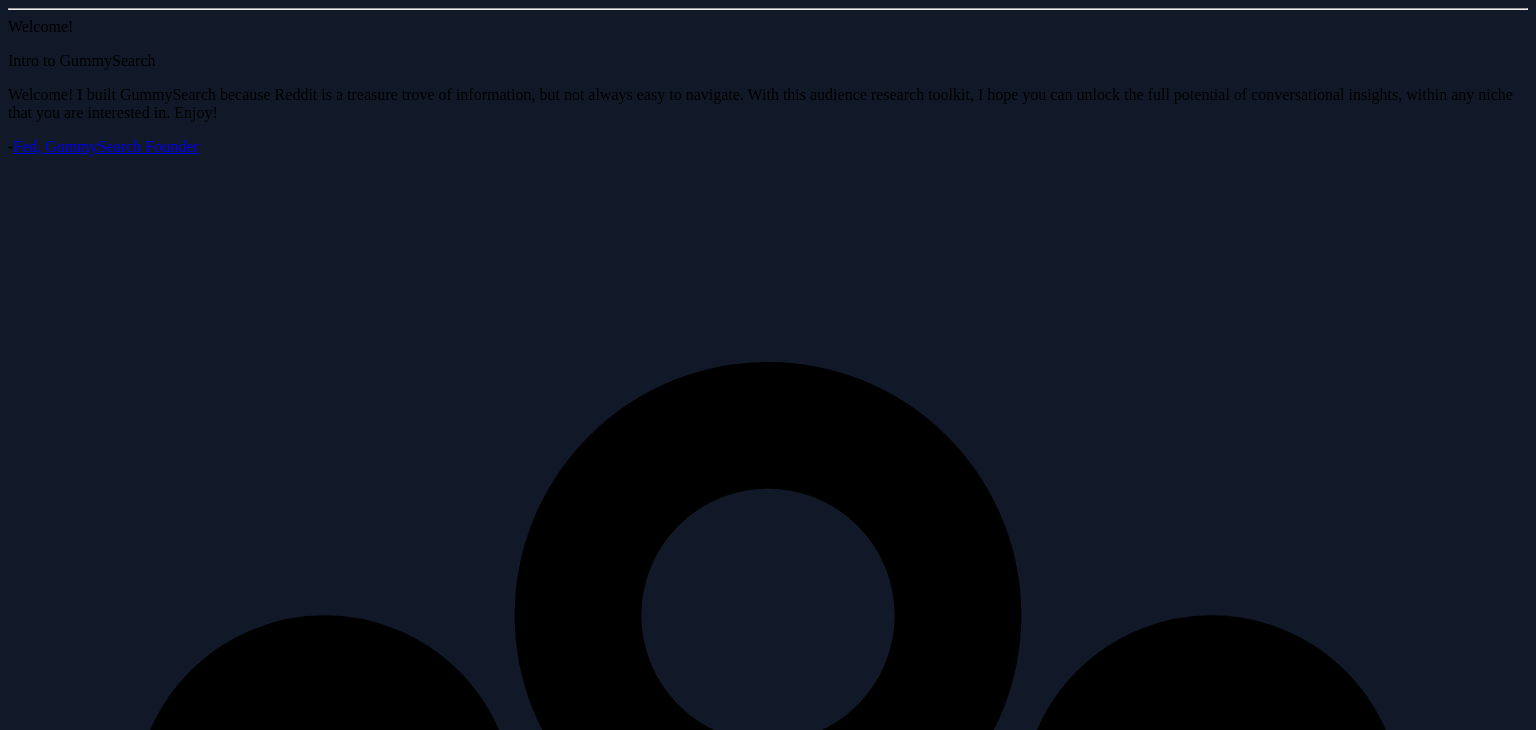 scroll, scrollTop: 0, scrollLeft: 0, axis: both 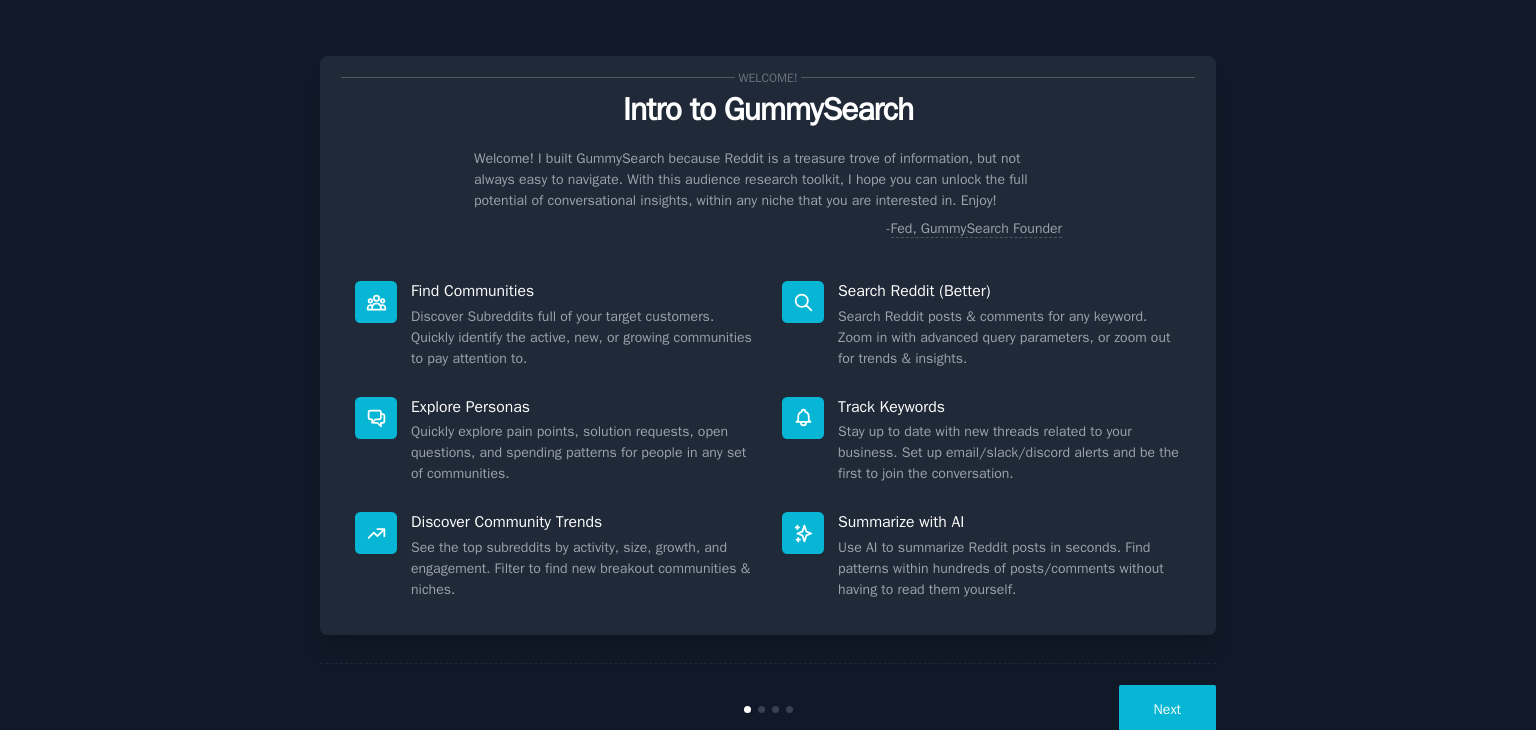click on "Next" at bounding box center [1167, 709] 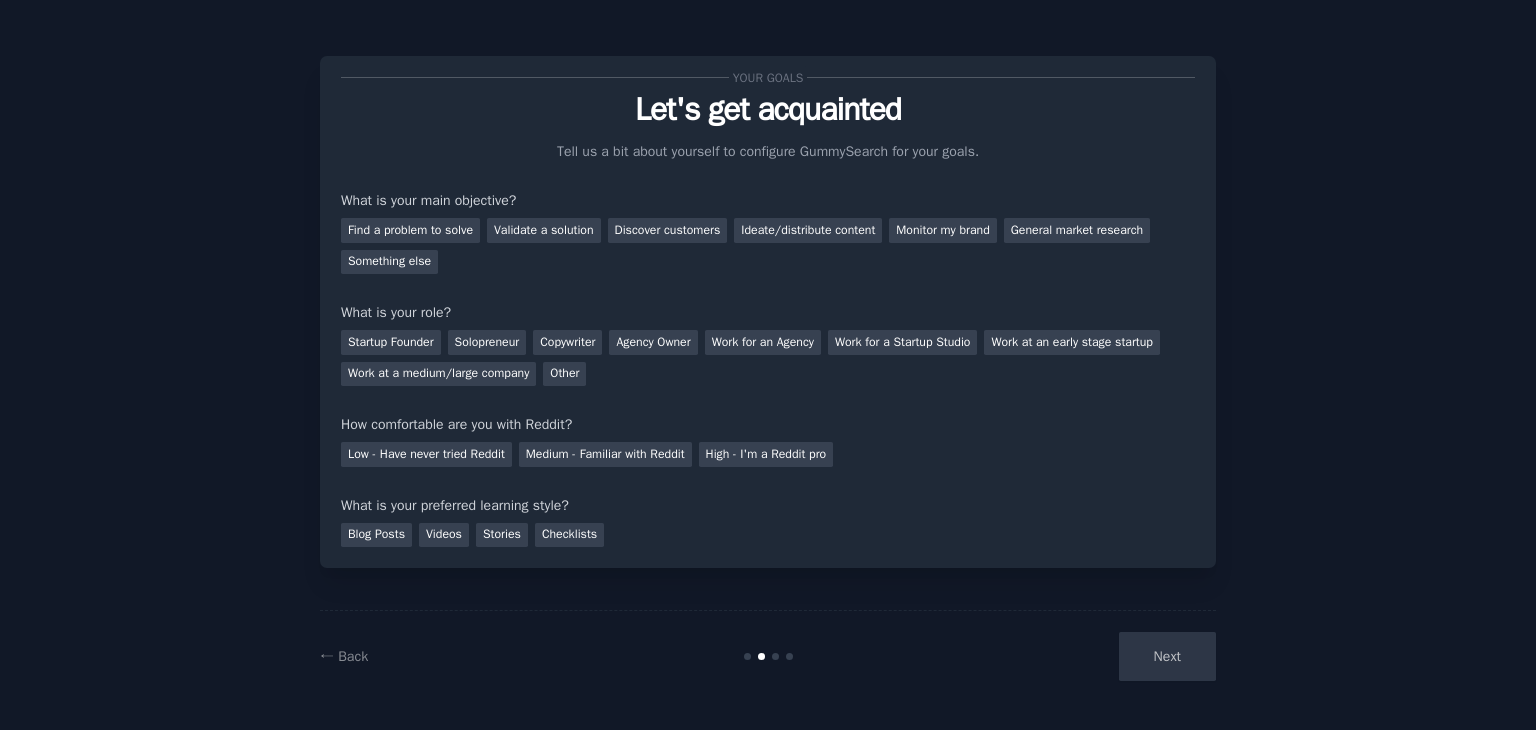 click on "Your goals Let's get acquainted Tell us a bit about yourself to configure GummySearch for your goals. What is your main objective? Find a problem to solve Validate a solution Discover customers Ideate/distribute content Monitor my brand General market research Something else What is your role? Startup Founder Solopreneur Copywriter Agency Owner Work for an Agency Work for a Startup Studio Work at an early stage startup Work at a medium/large company Other How comfortable are you with Reddit? Low - Have never tried Reddit Medium - Familiar with Reddit High - I'm a Reddit pro What is your preferred learning style? Blog Posts Videos Stories Checklists ← Back Next" 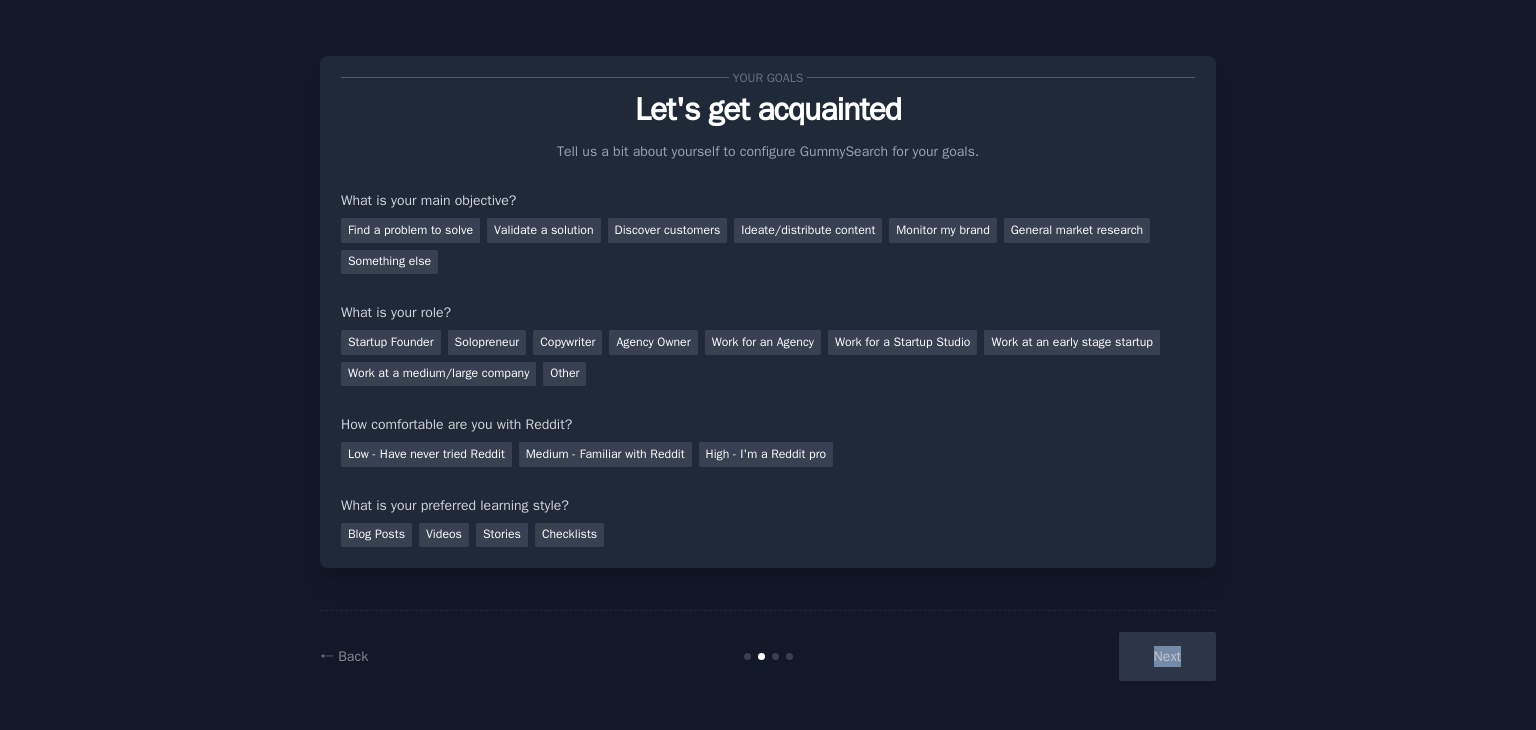 click on "Next" at bounding box center (1066, 656) 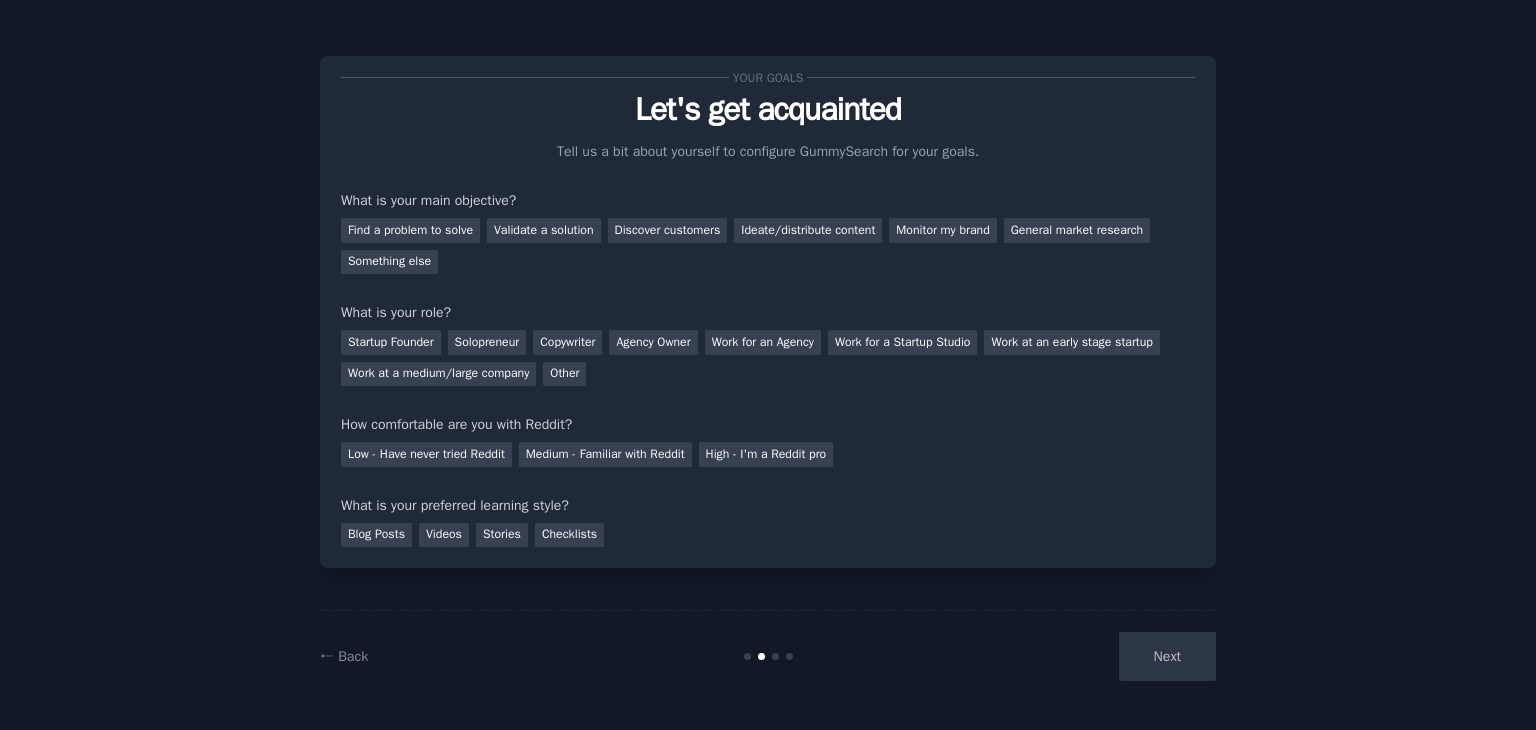 click on "Next" at bounding box center [1066, 656] 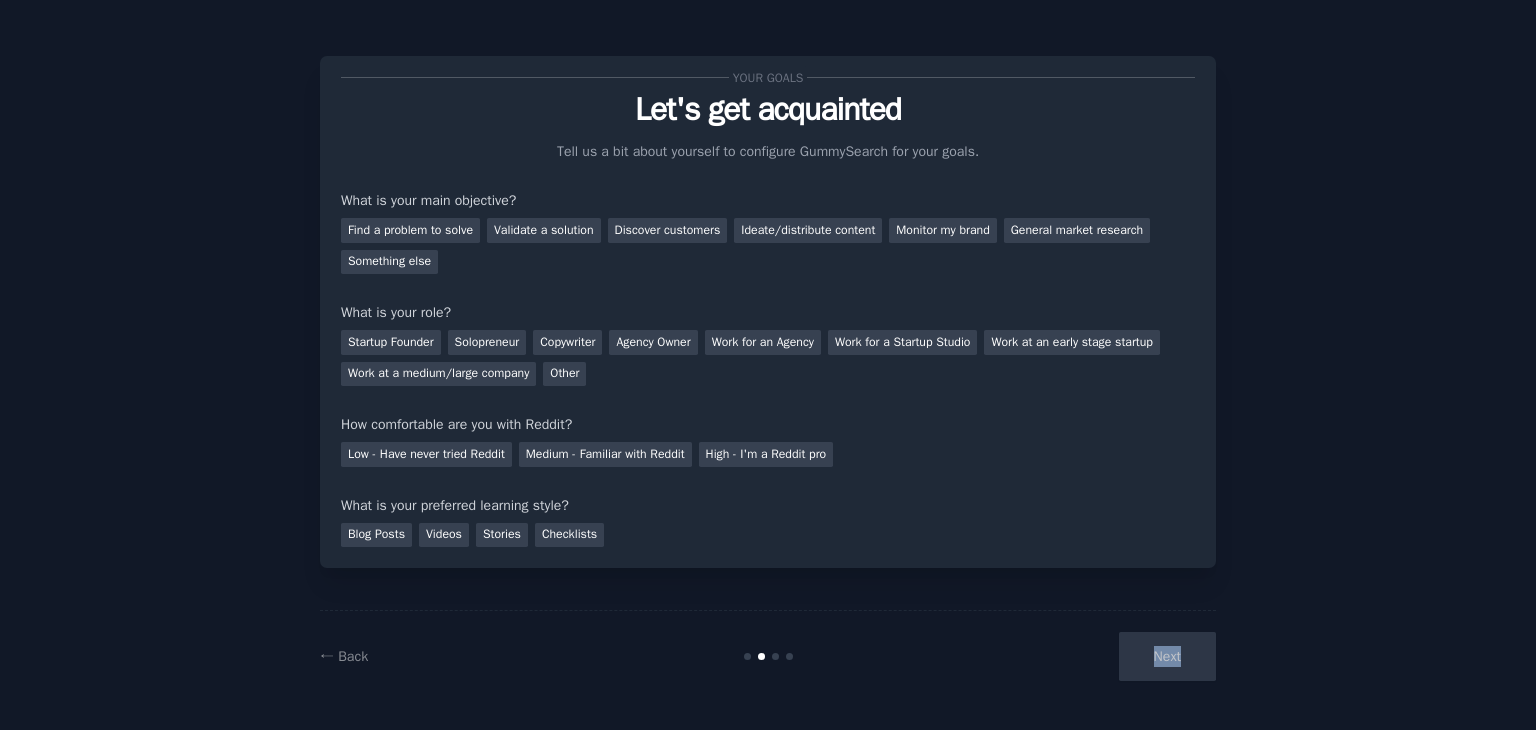 click on "Next" at bounding box center [1066, 656] 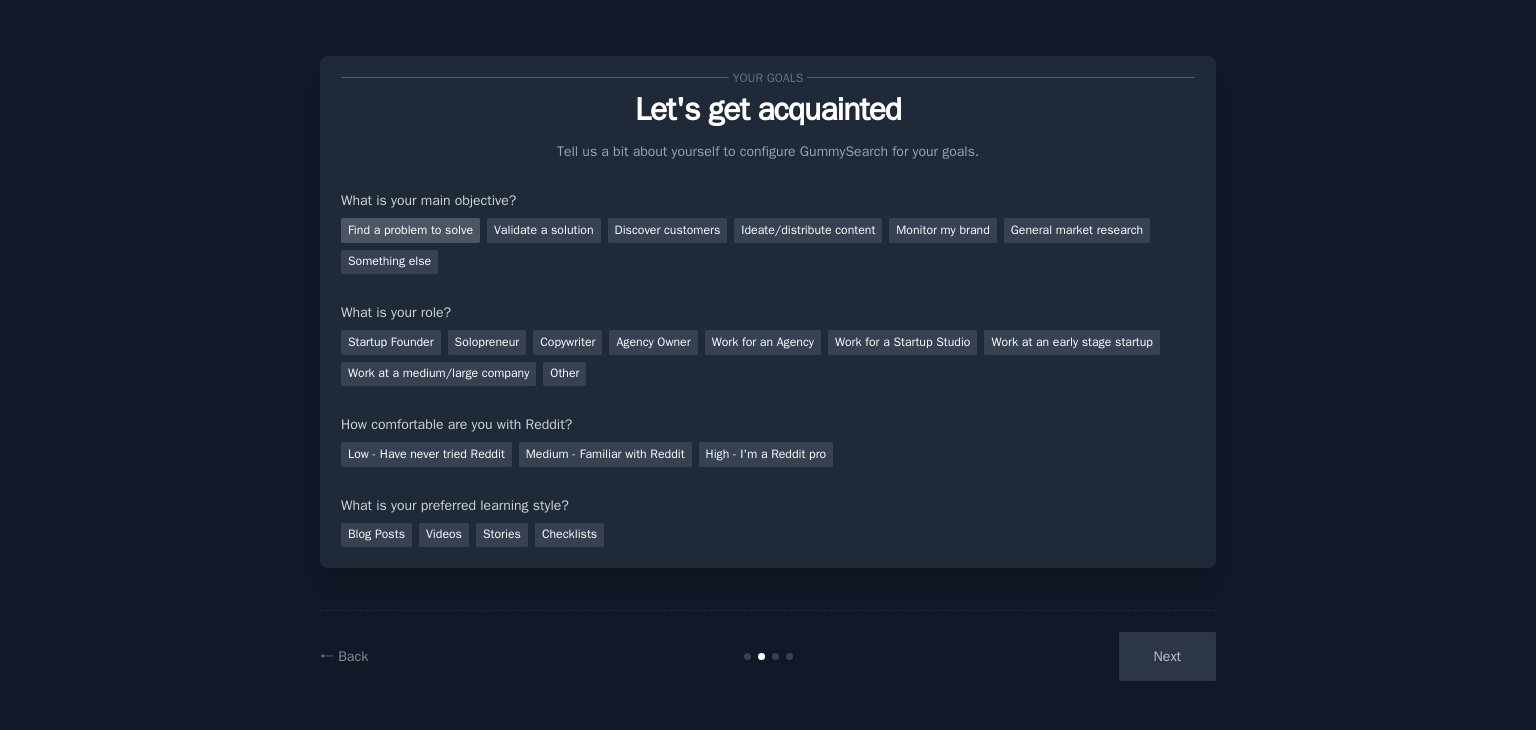 click on "Find a problem to solve" at bounding box center [410, 230] 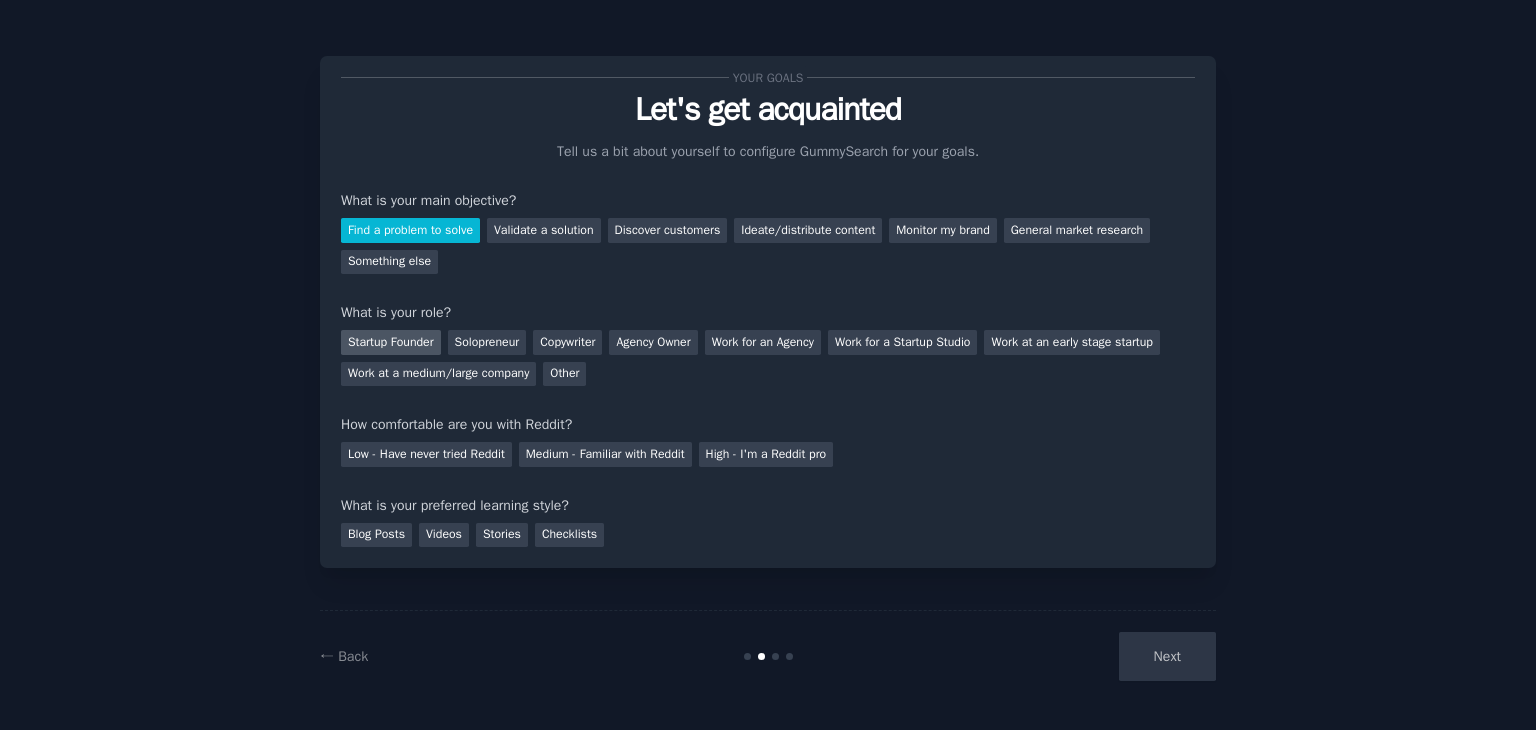 click on "Startup Founder" at bounding box center (391, 342) 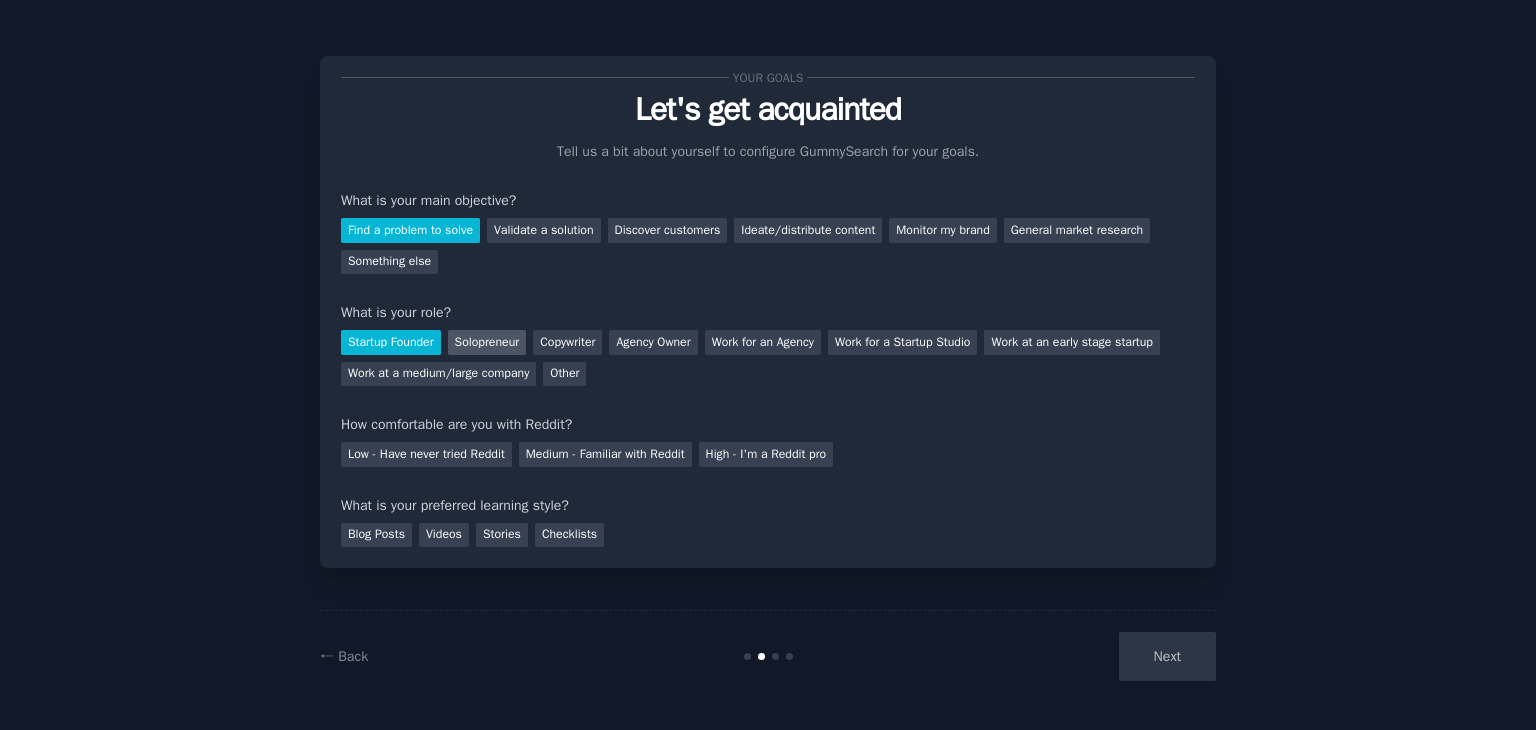 click on "Solopreneur" at bounding box center [487, 342] 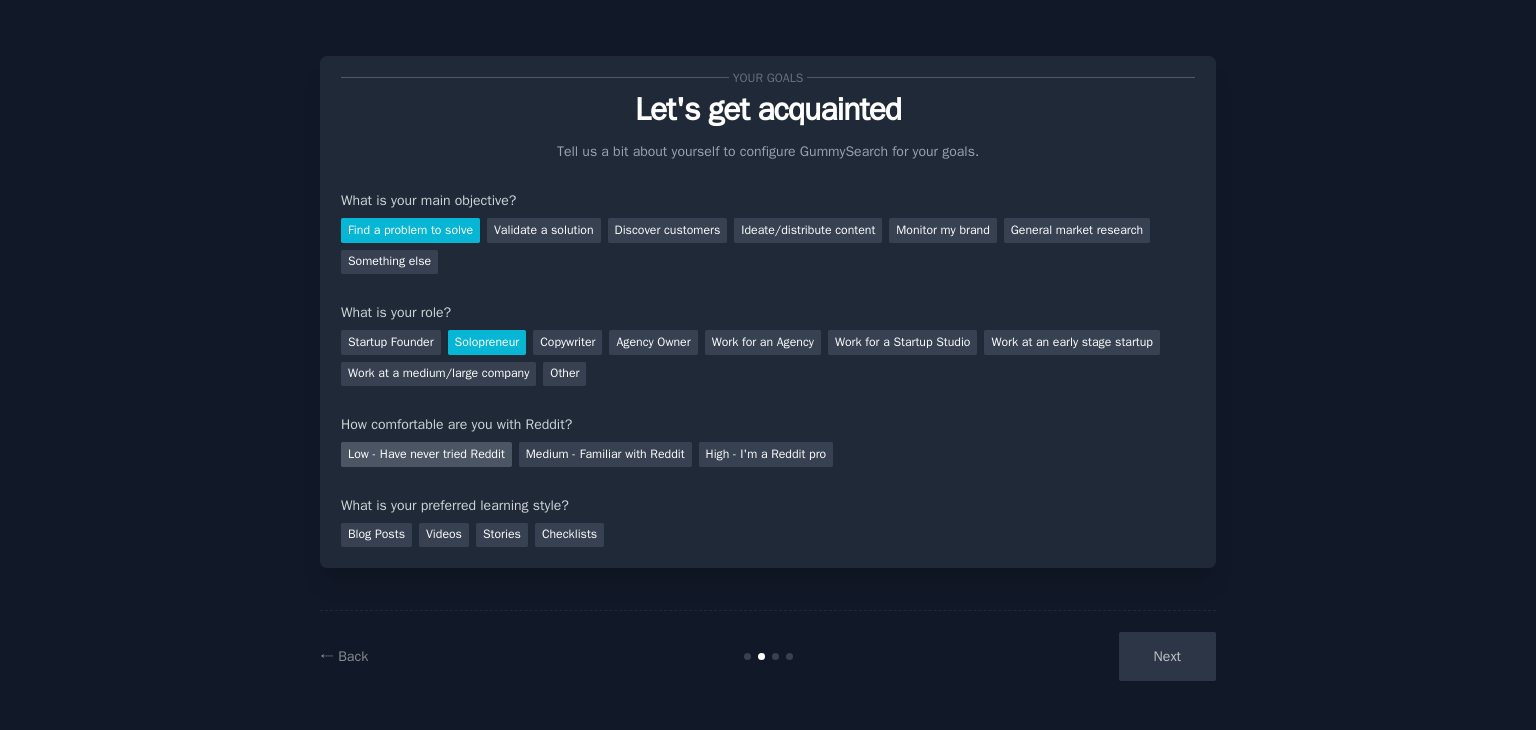 click on "Low - Have never tried Reddit" at bounding box center [426, 454] 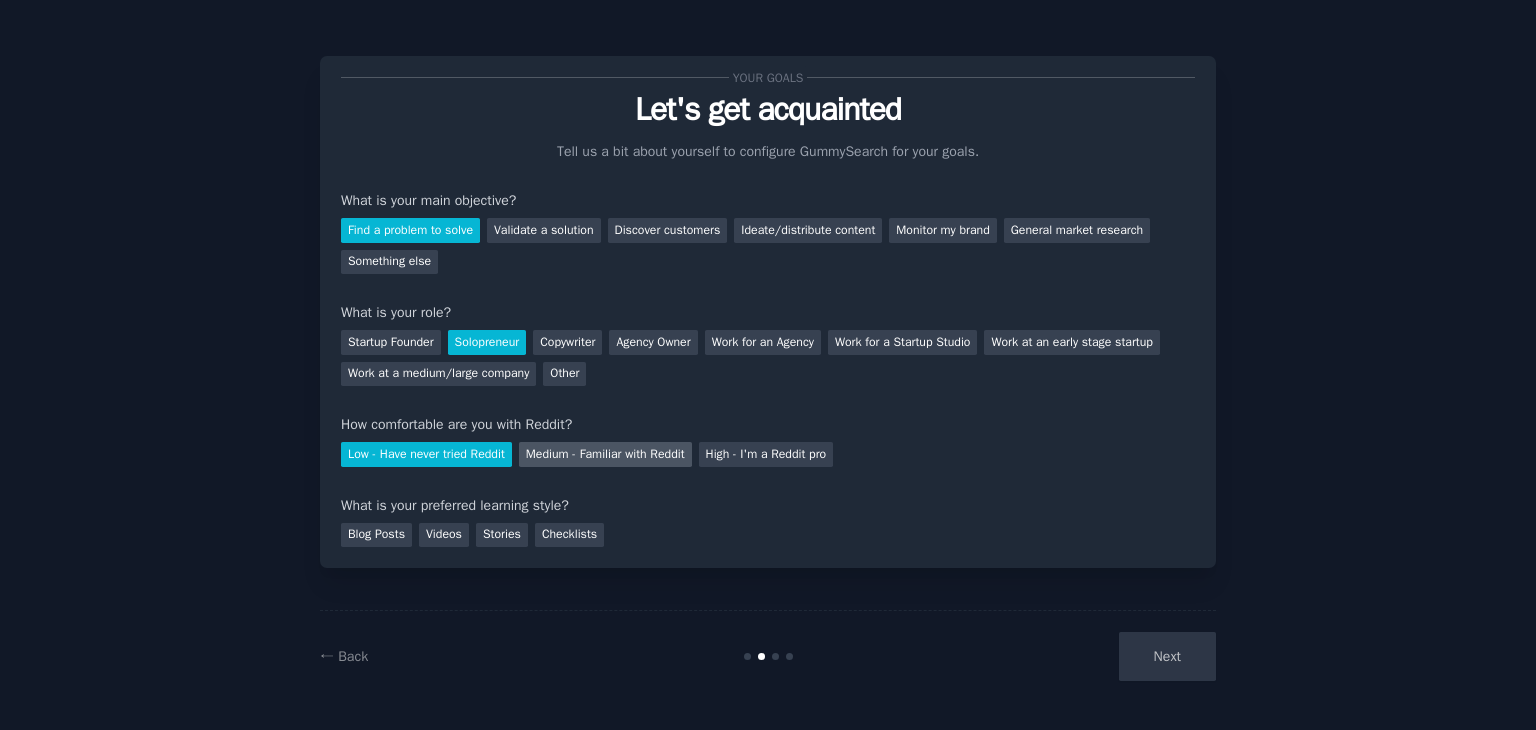 click on "Medium - Familiar with Reddit" at bounding box center [605, 454] 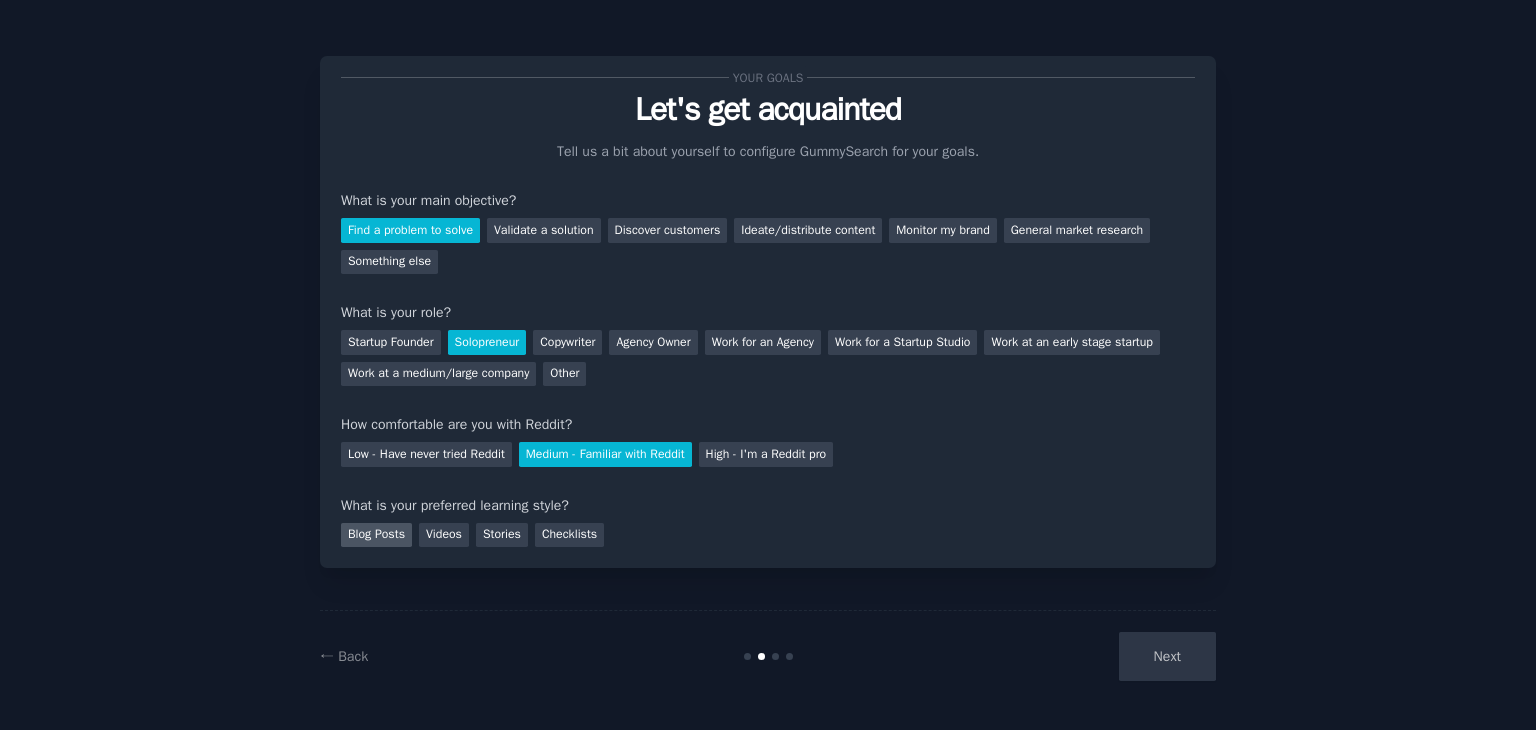 click on "Blog Posts" at bounding box center [376, 535] 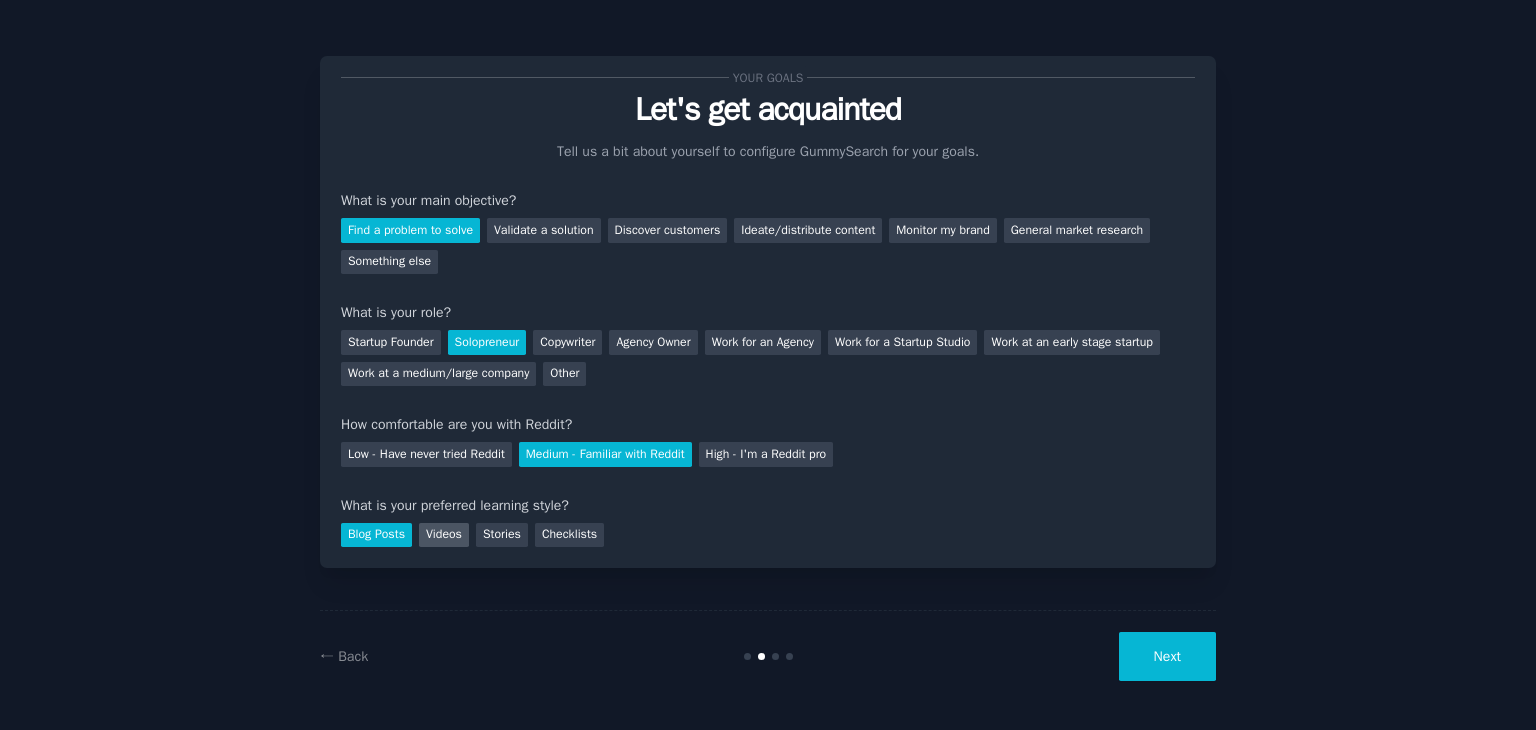 click on "Videos" at bounding box center [444, 535] 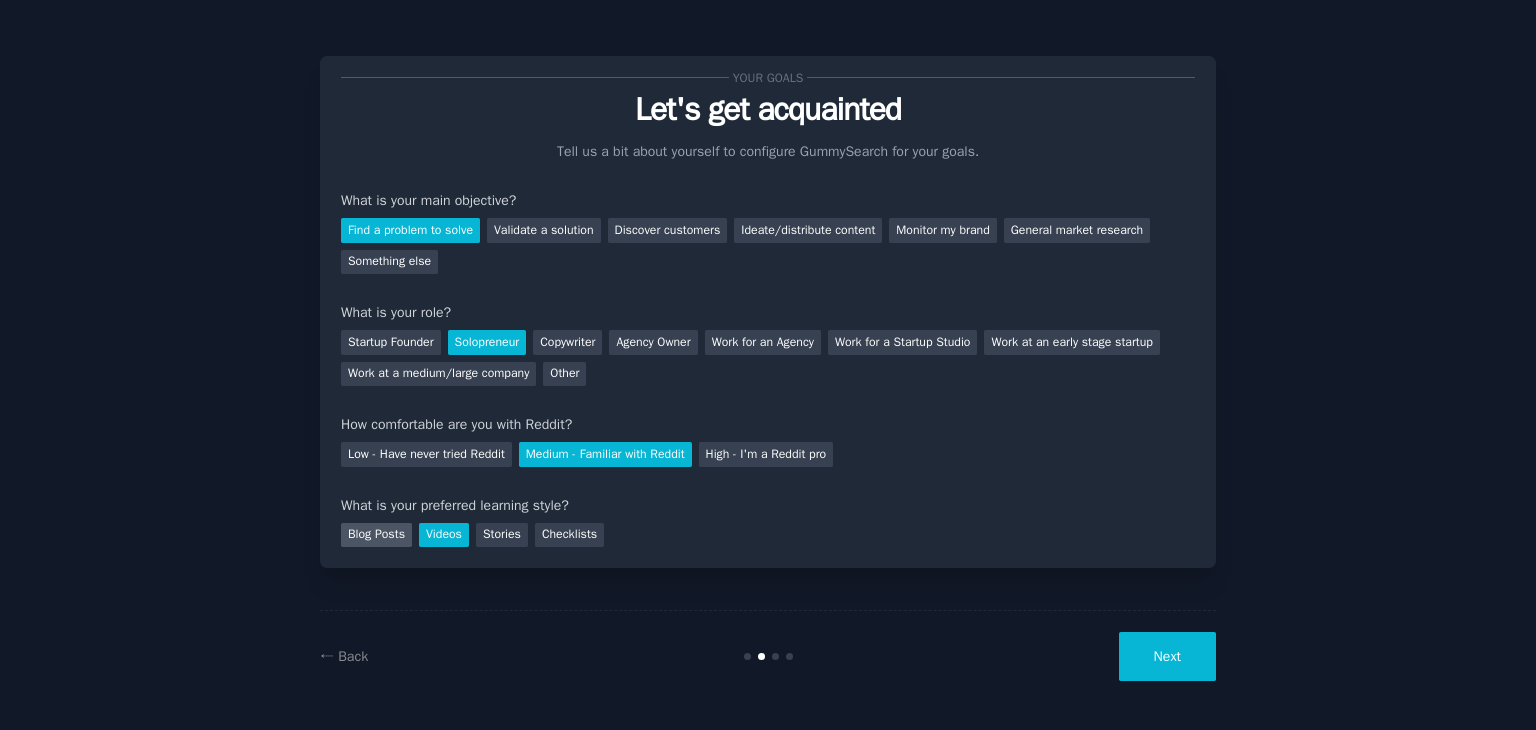 click on "Blog Posts" at bounding box center [376, 535] 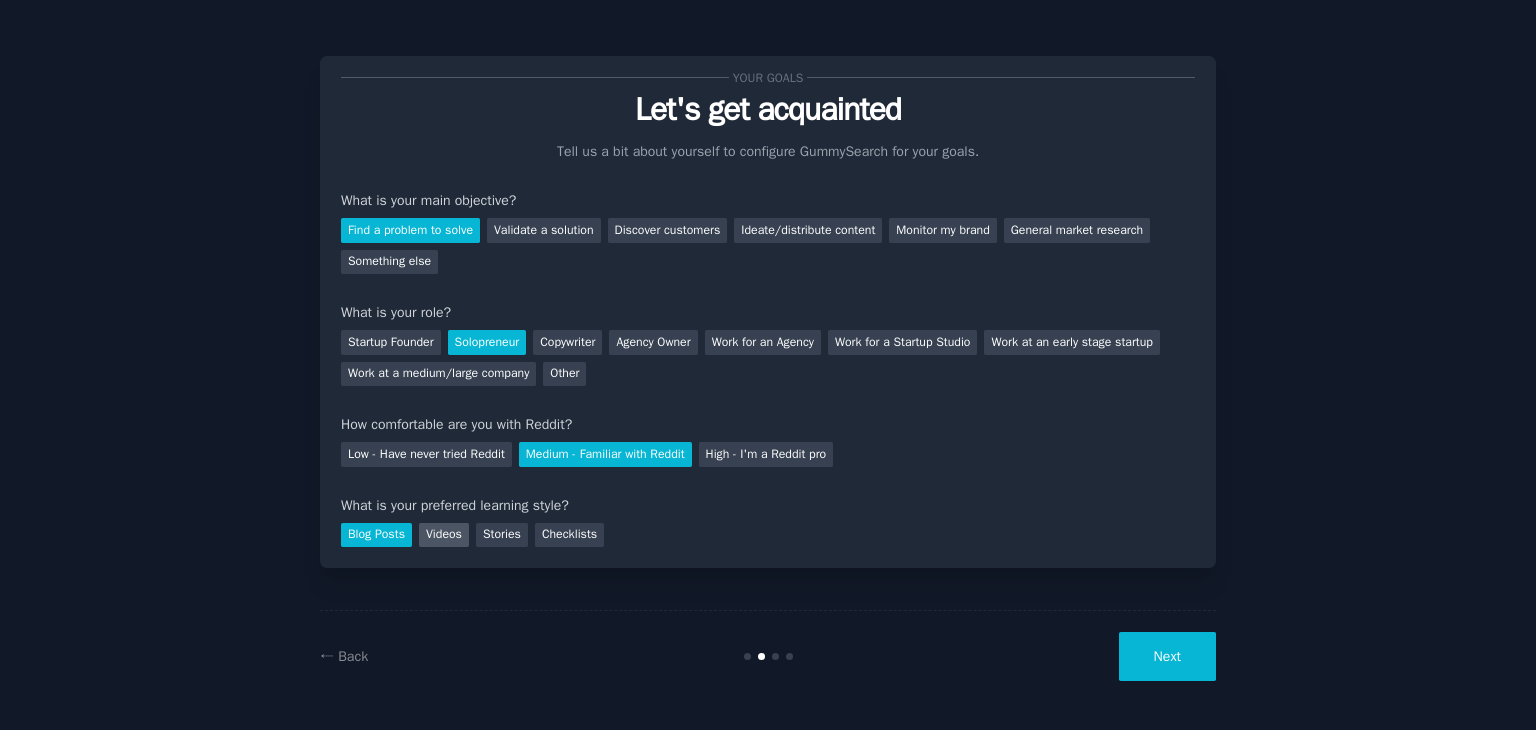 click on "Videos" at bounding box center [444, 535] 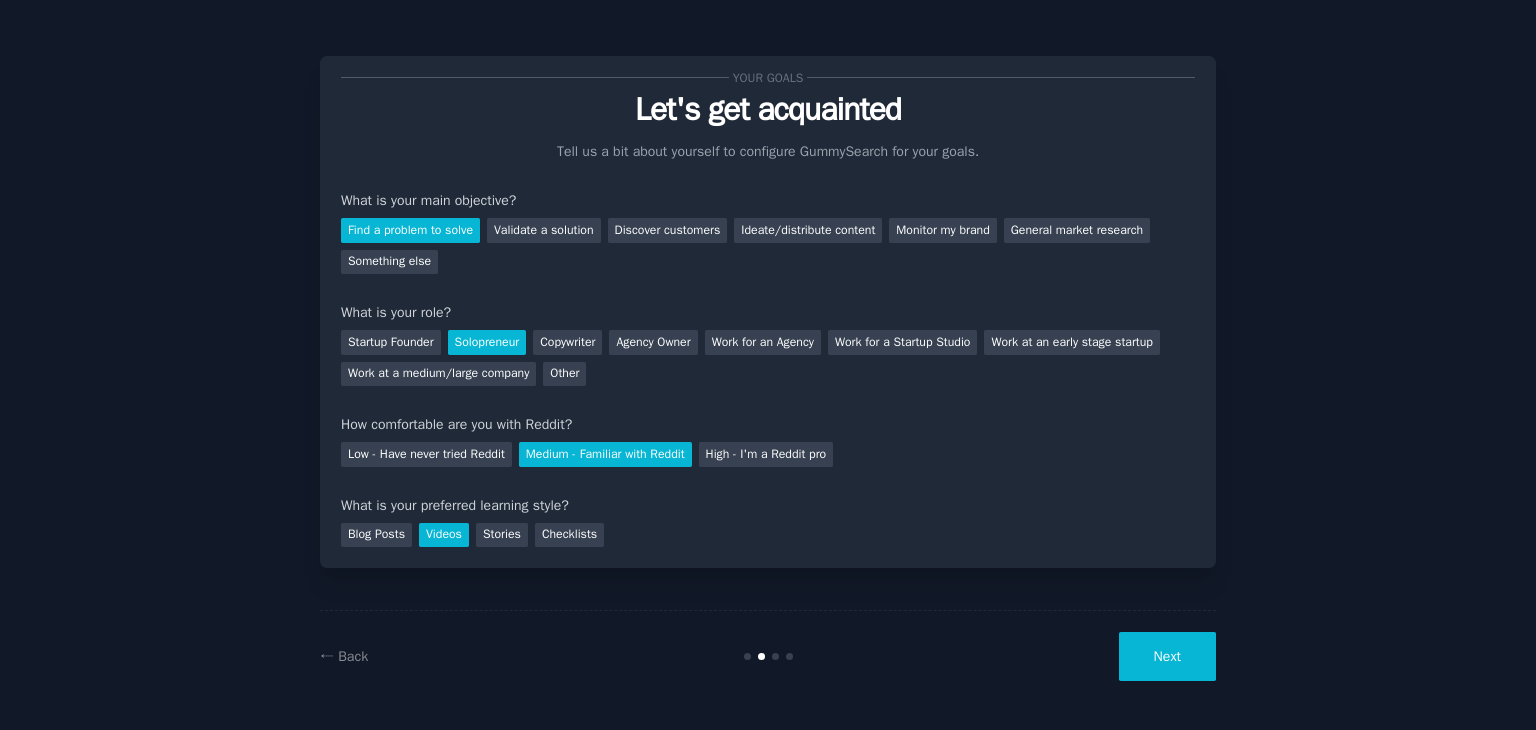 click on "Next" at bounding box center (1167, 656) 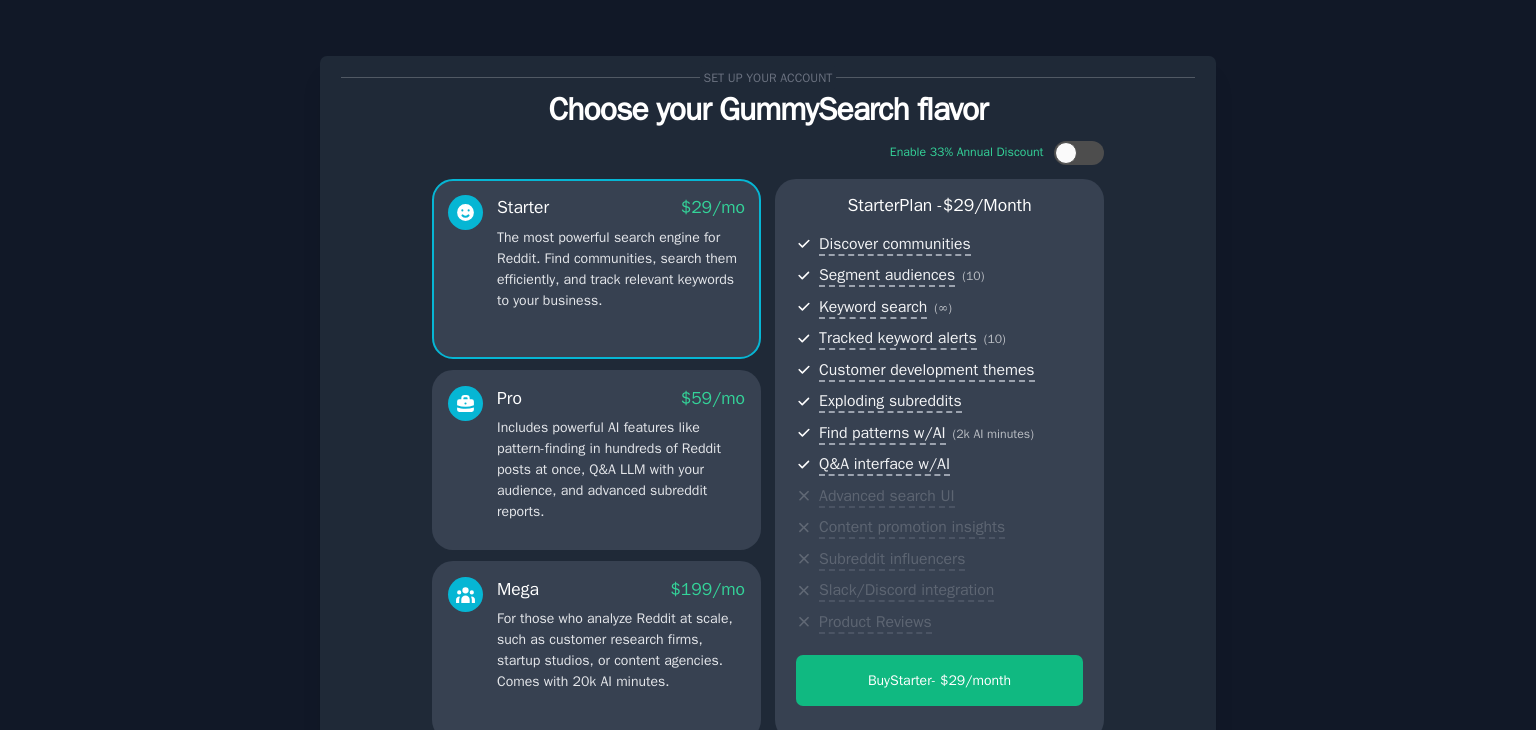 scroll, scrollTop: 218, scrollLeft: 0, axis: vertical 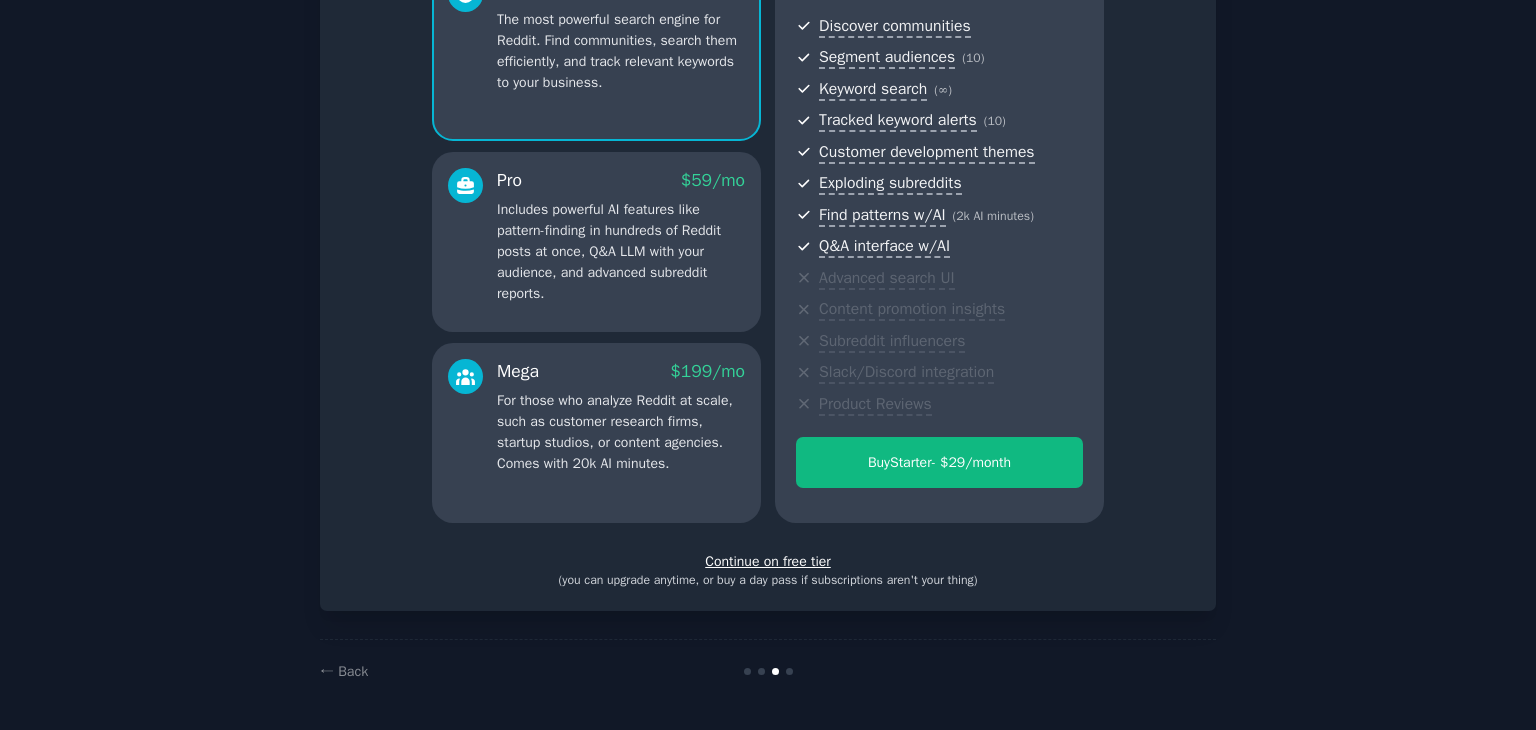 click on "Continue on free tier" at bounding box center [768, 561] 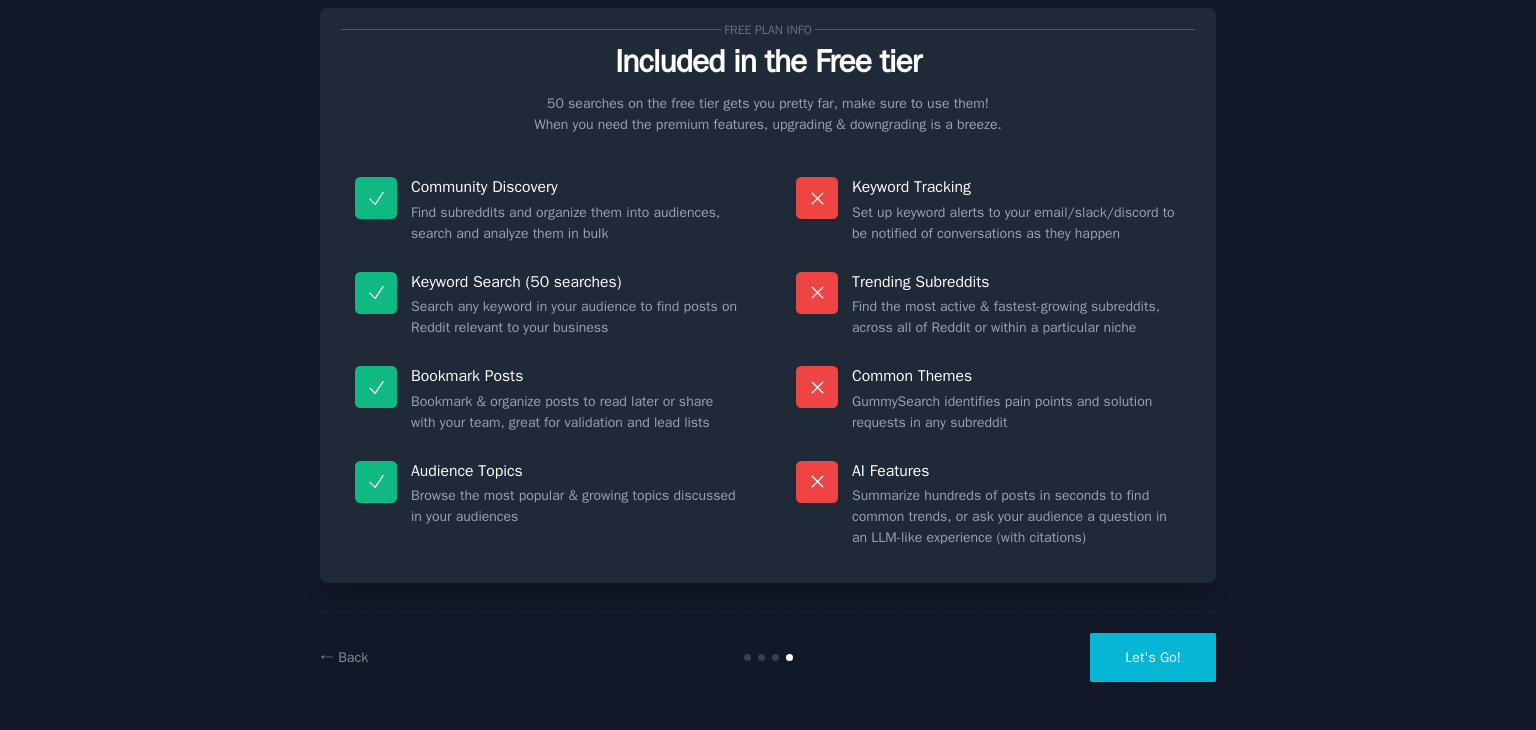 click on "Let's Go!" at bounding box center (1153, 657) 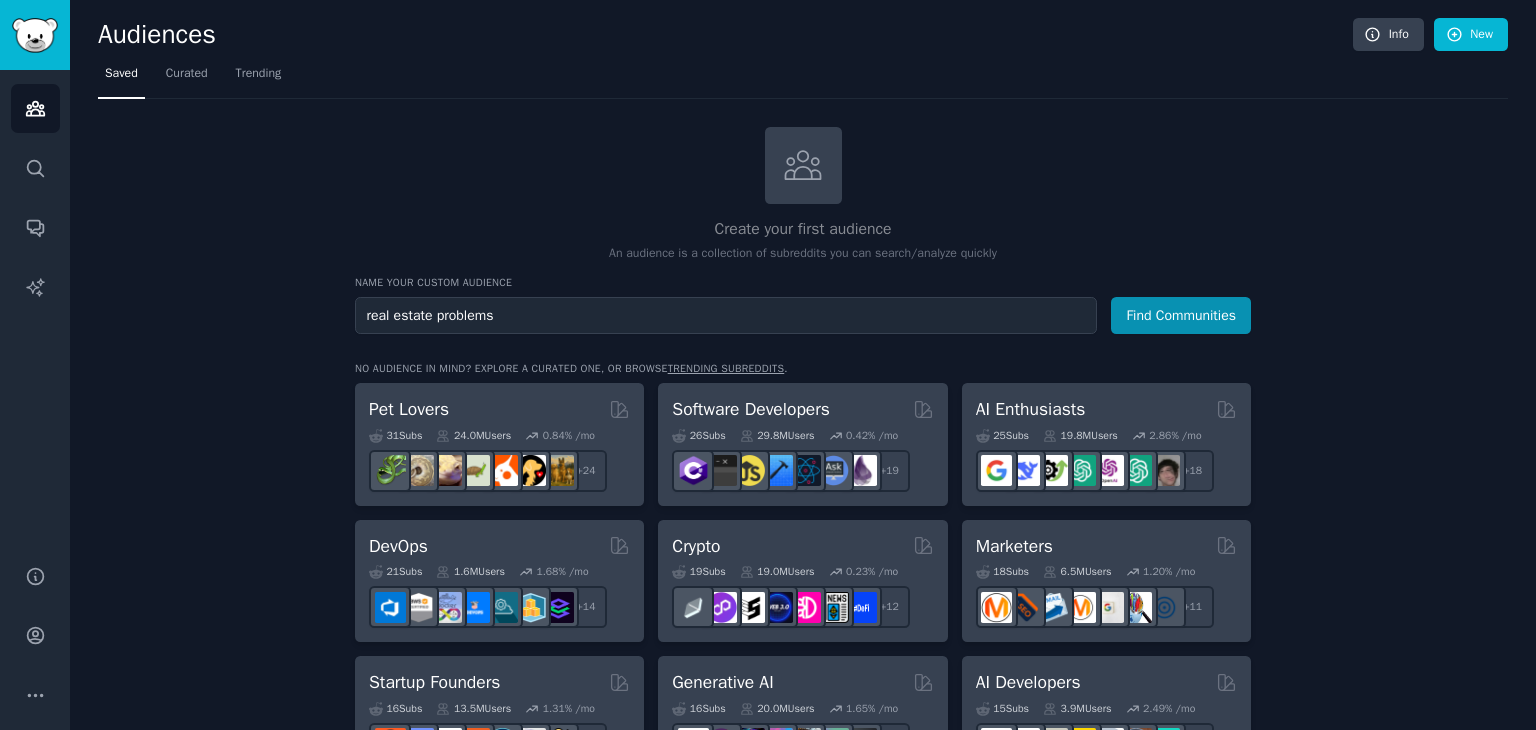 type on "real estate problems" 